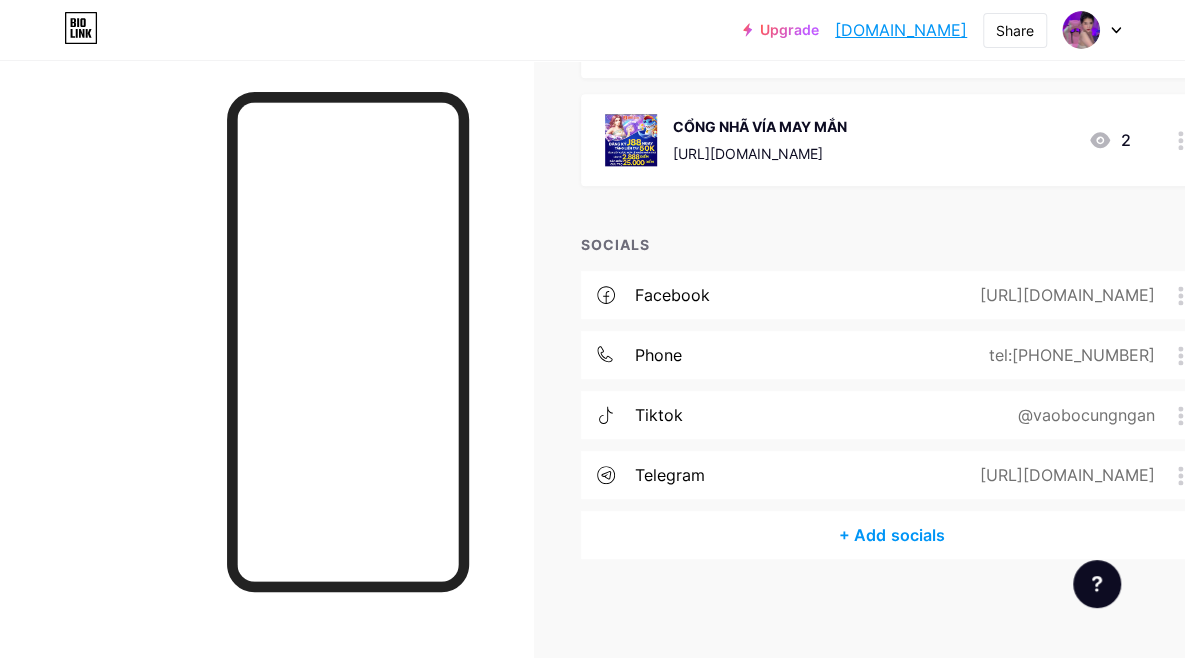 click on "telegram" at bounding box center (670, 475) 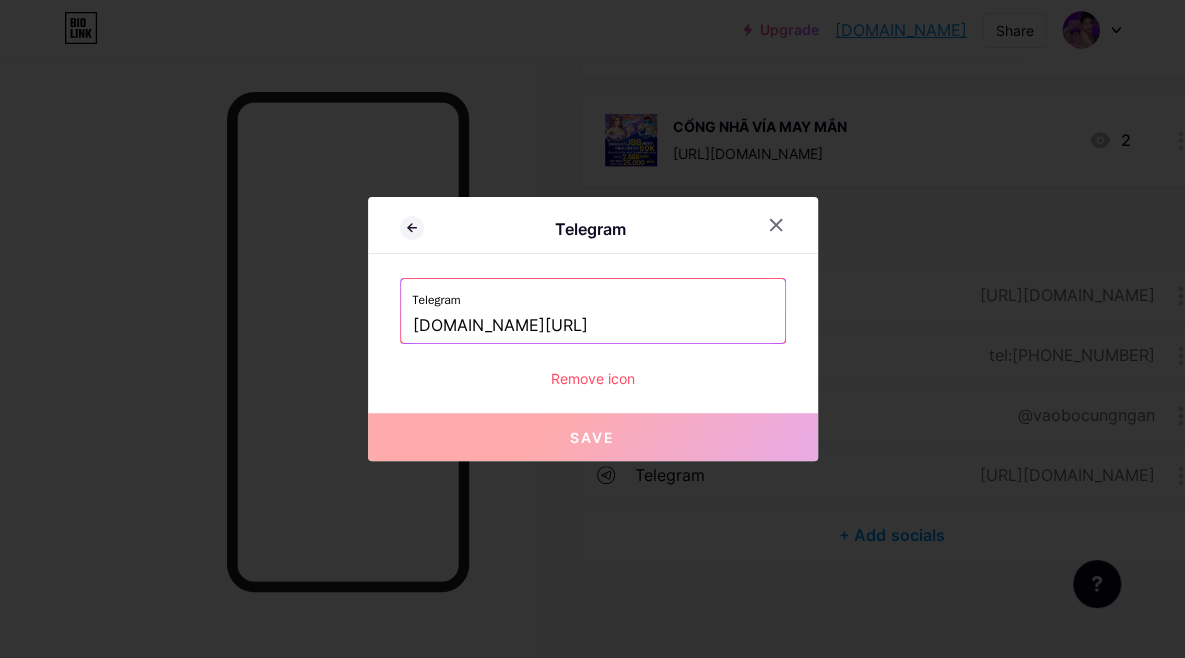 scroll, scrollTop: 1066, scrollLeft: 0, axis: vertical 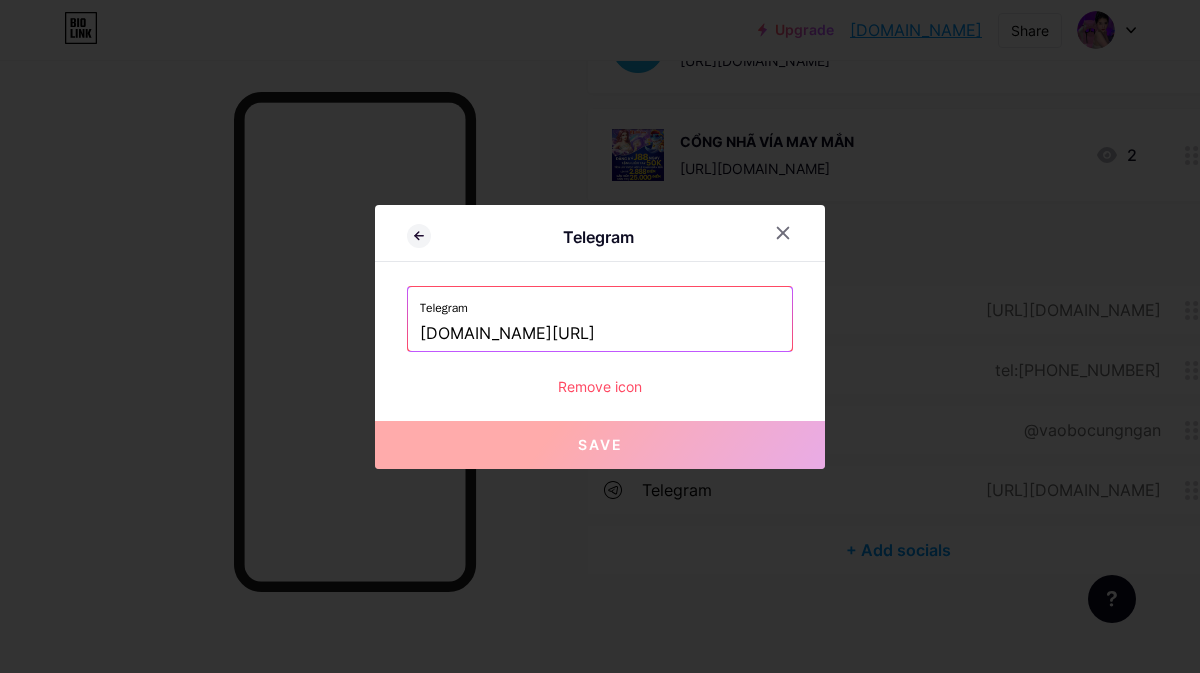 drag, startPoint x: 586, startPoint y: 332, endPoint x: 400, endPoint y: 335, distance: 186.02419 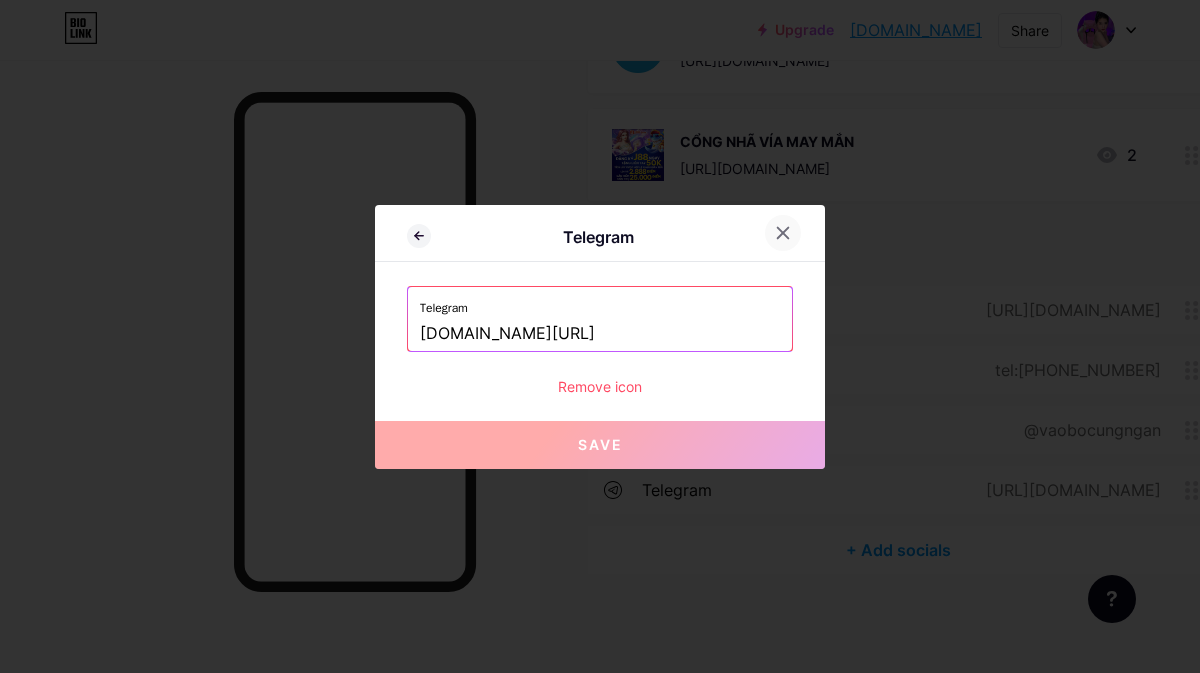 click 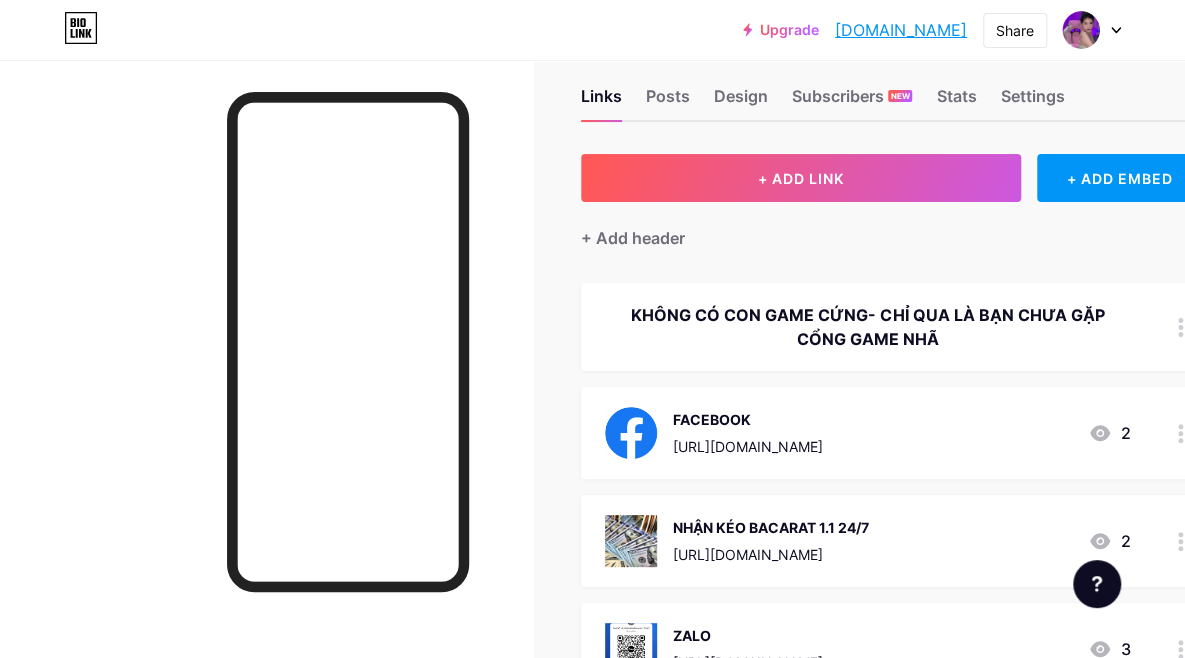 scroll, scrollTop: 0, scrollLeft: 0, axis: both 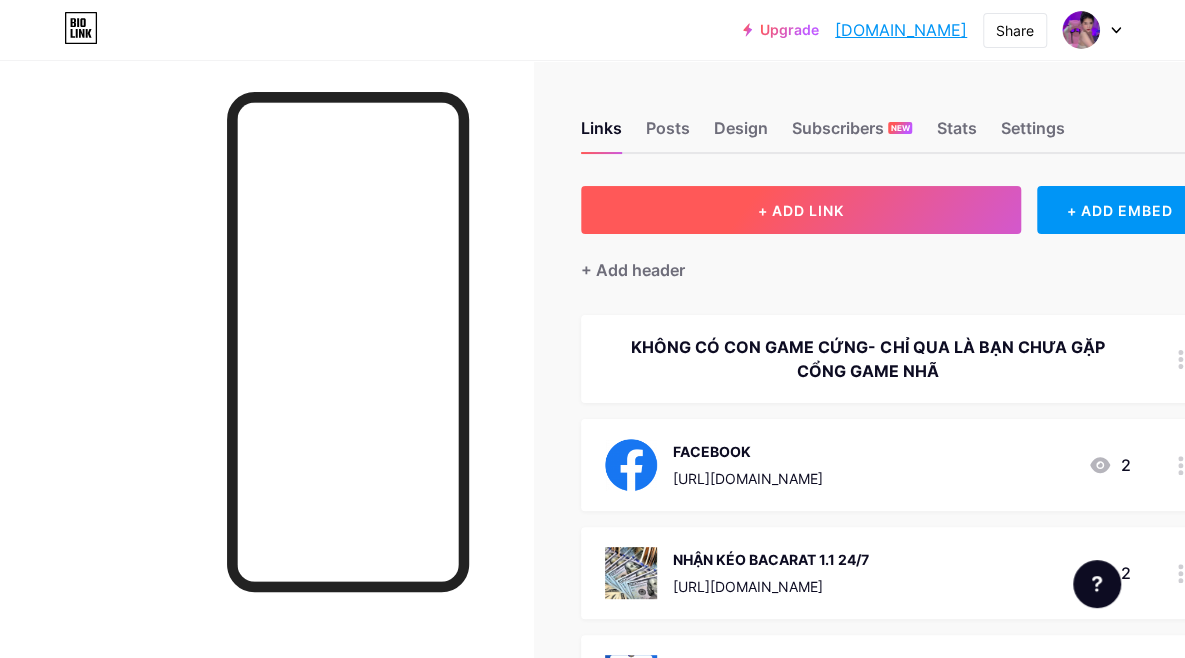 click on "+ ADD LINK" at bounding box center [801, 210] 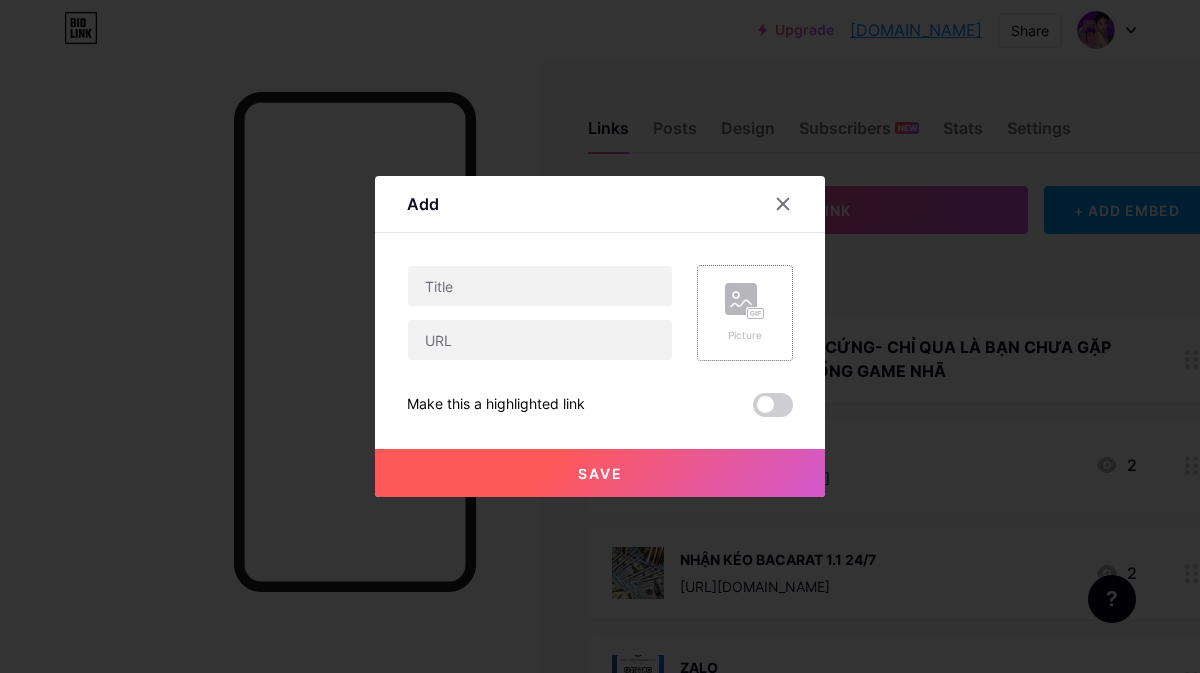 click 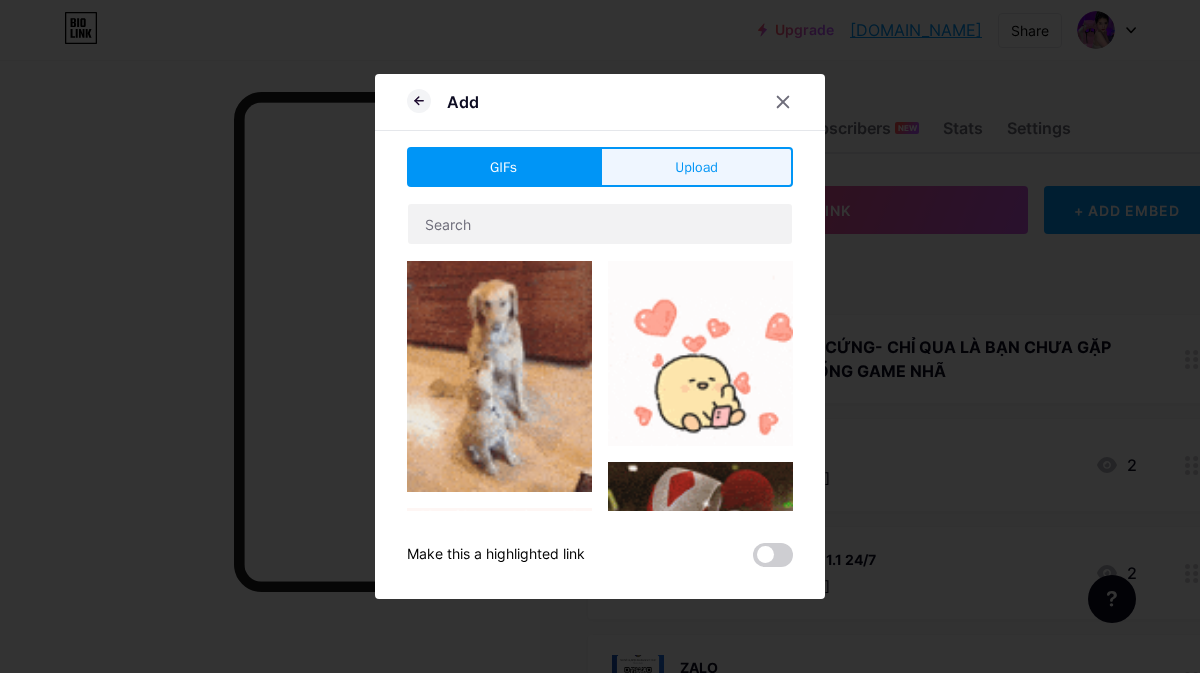 click on "Upload" at bounding box center (696, 167) 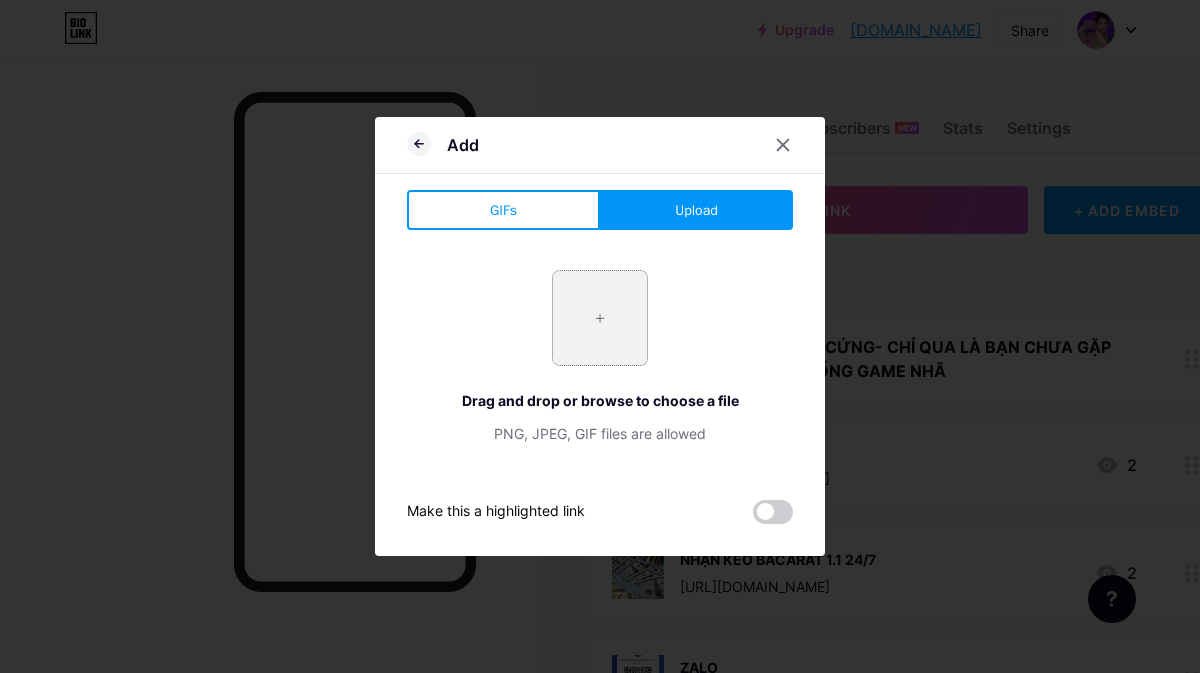 click at bounding box center [600, 318] 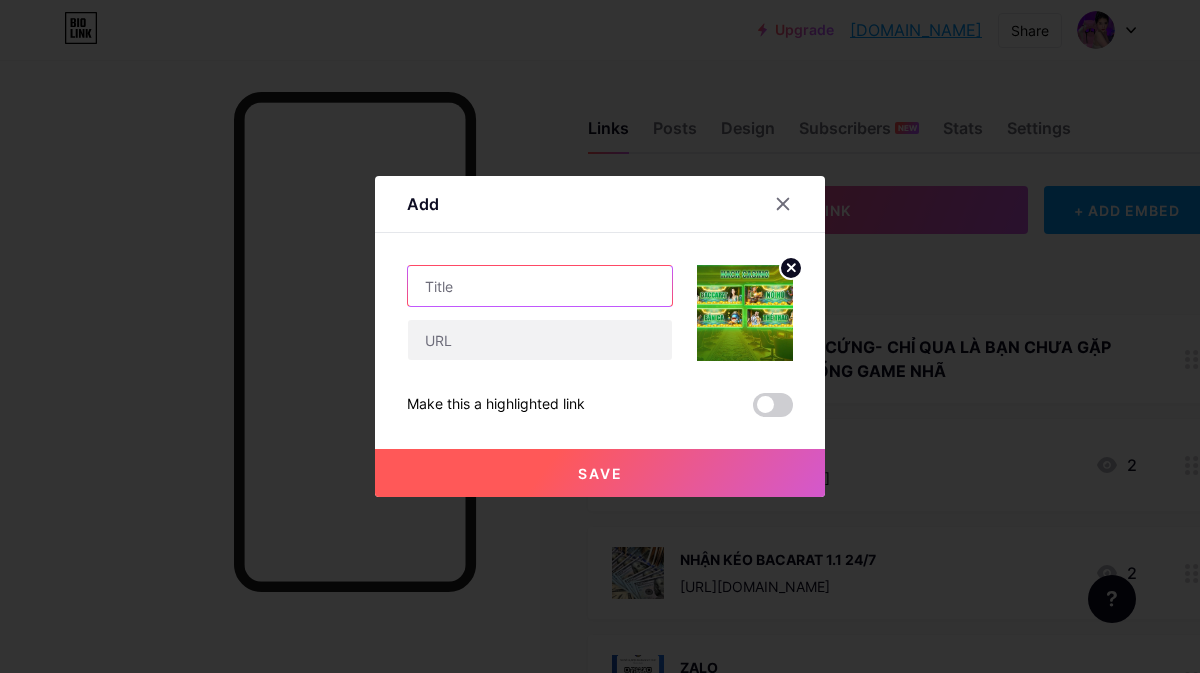 click at bounding box center [540, 286] 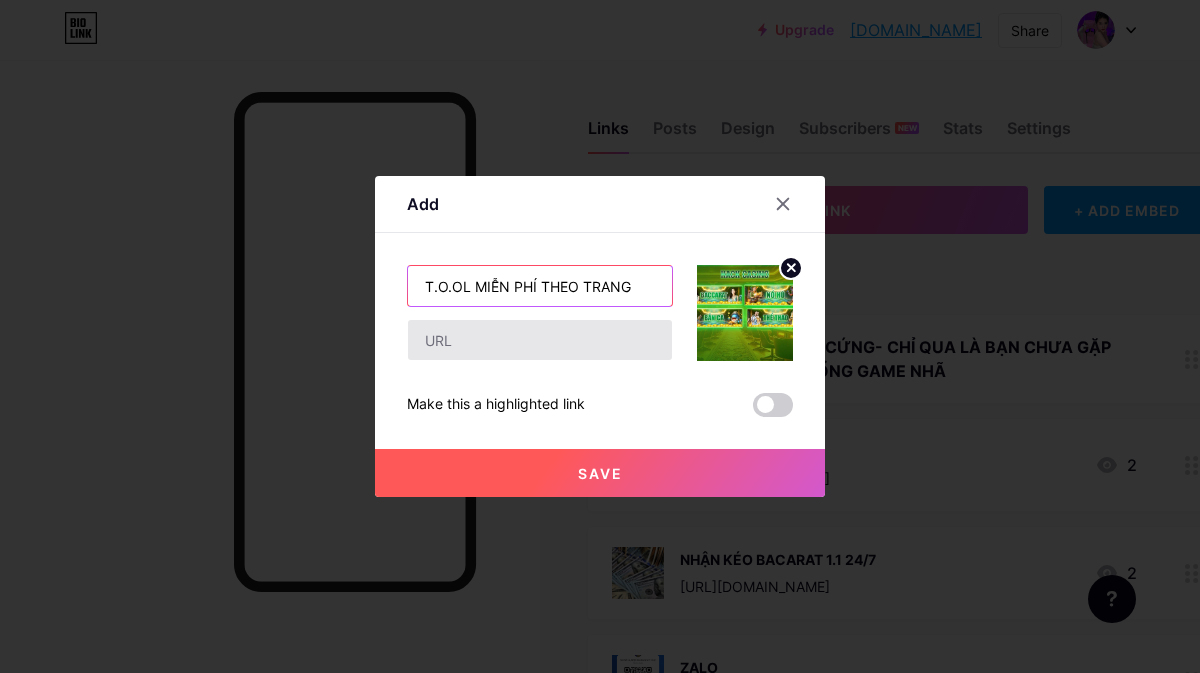 type on "T.O.OL MIỄN PHÍ THEO TRANG" 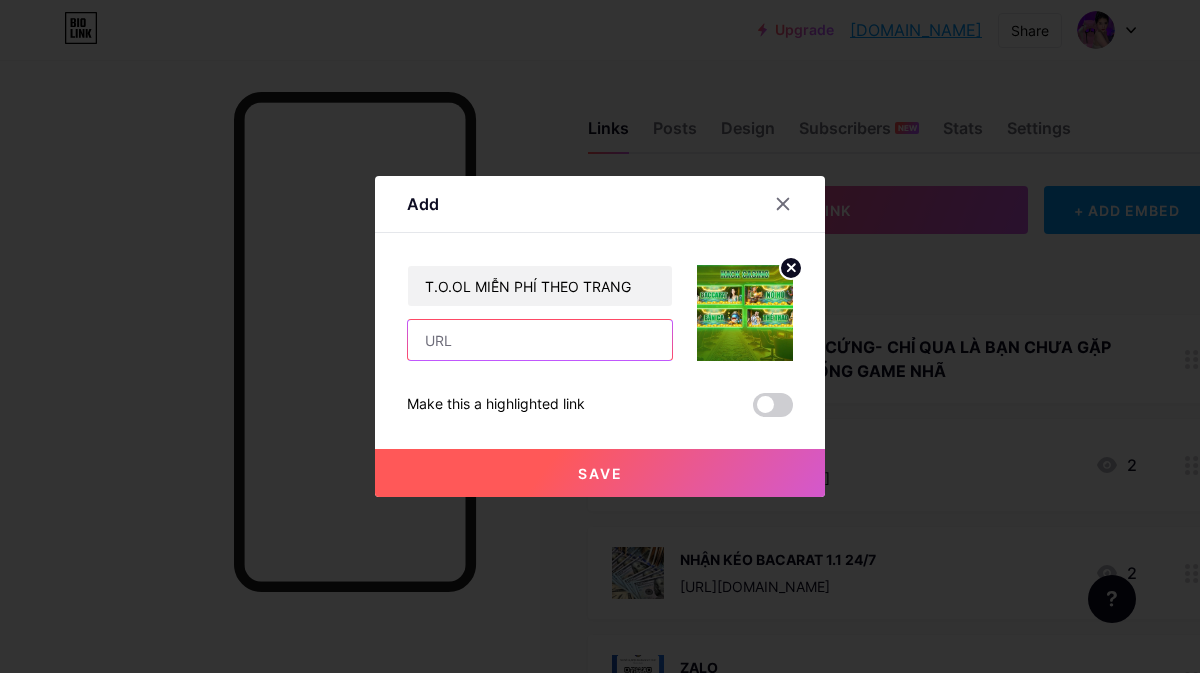 click at bounding box center (540, 340) 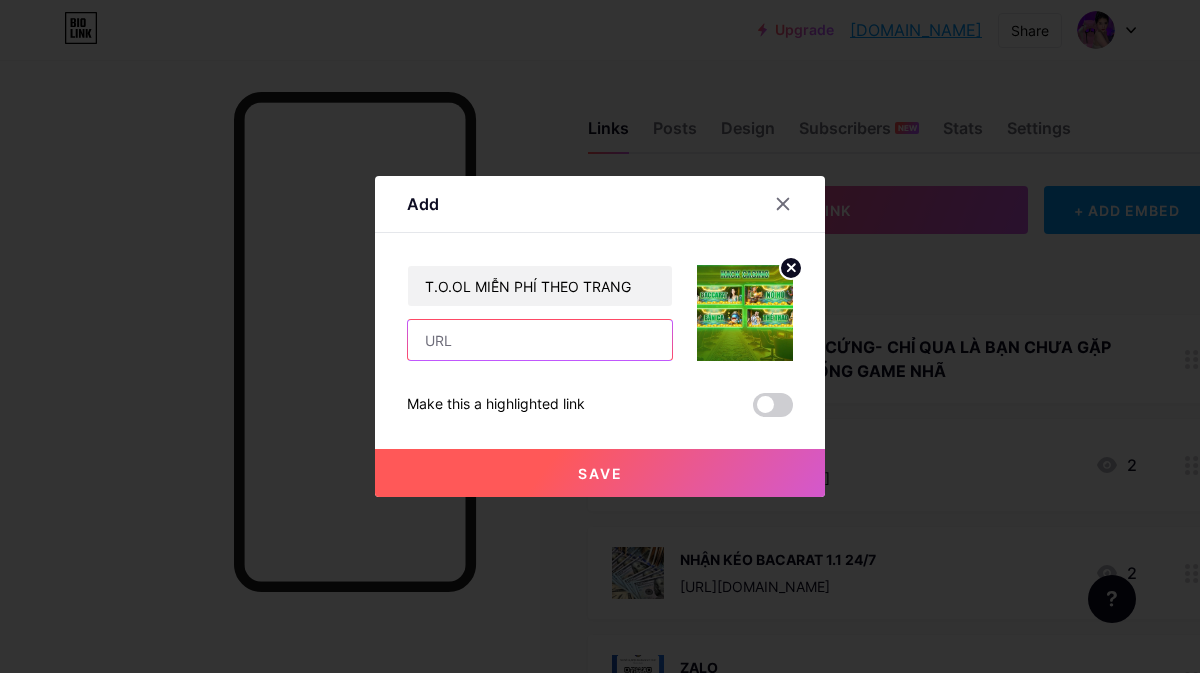 paste on "[URL][DOMAIN_NAME]" 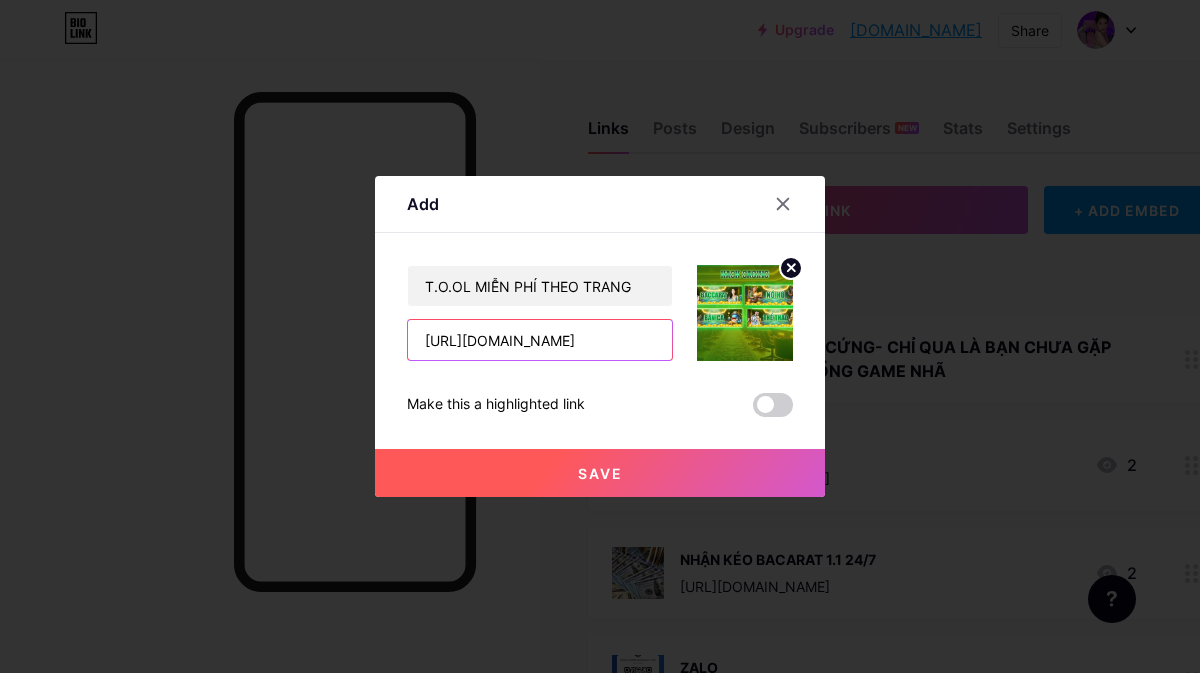 type on "[URL][DOMAIN_NAME]" 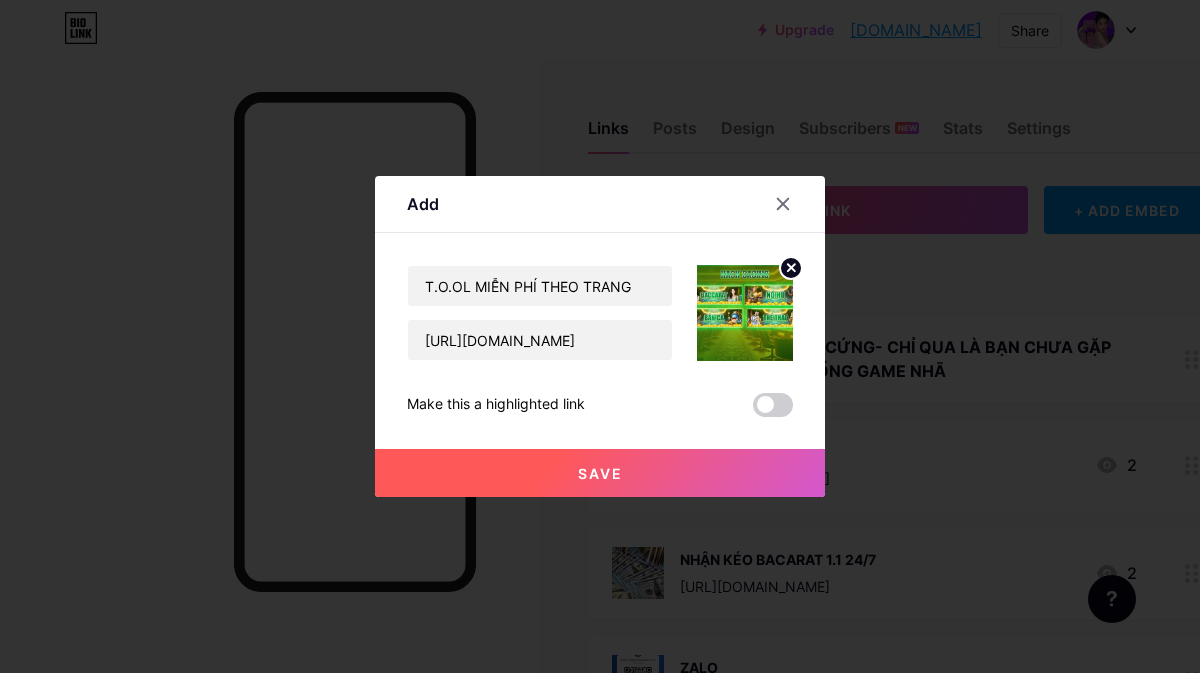 click on "Save" at bounding box center (600, 473) 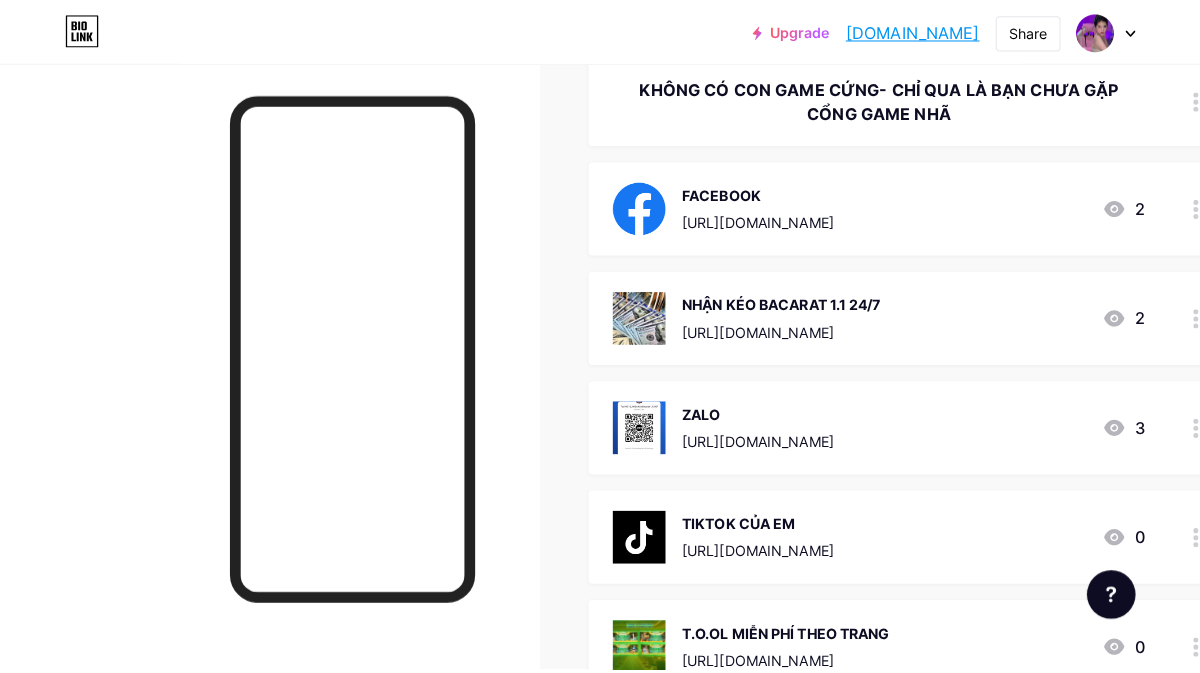 scroll, scrollTop: 533, scrollLeft: 0, axis: vertical 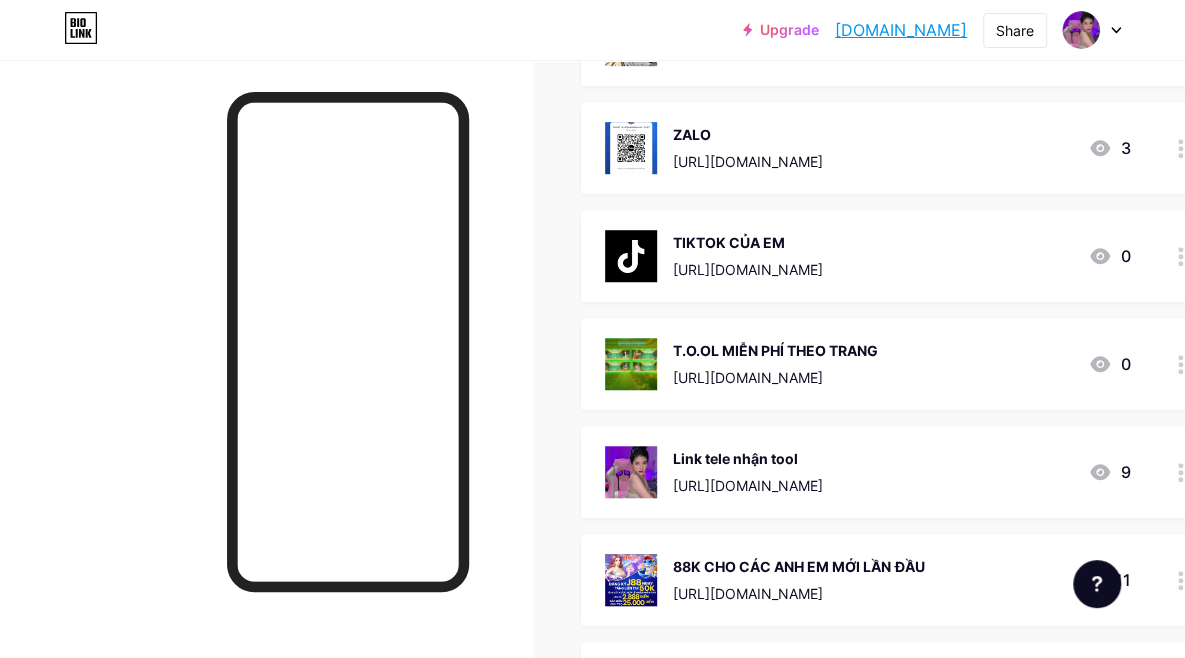 click on "[URL][DOMAIN_NAME]" at bounding box center (748, 269) 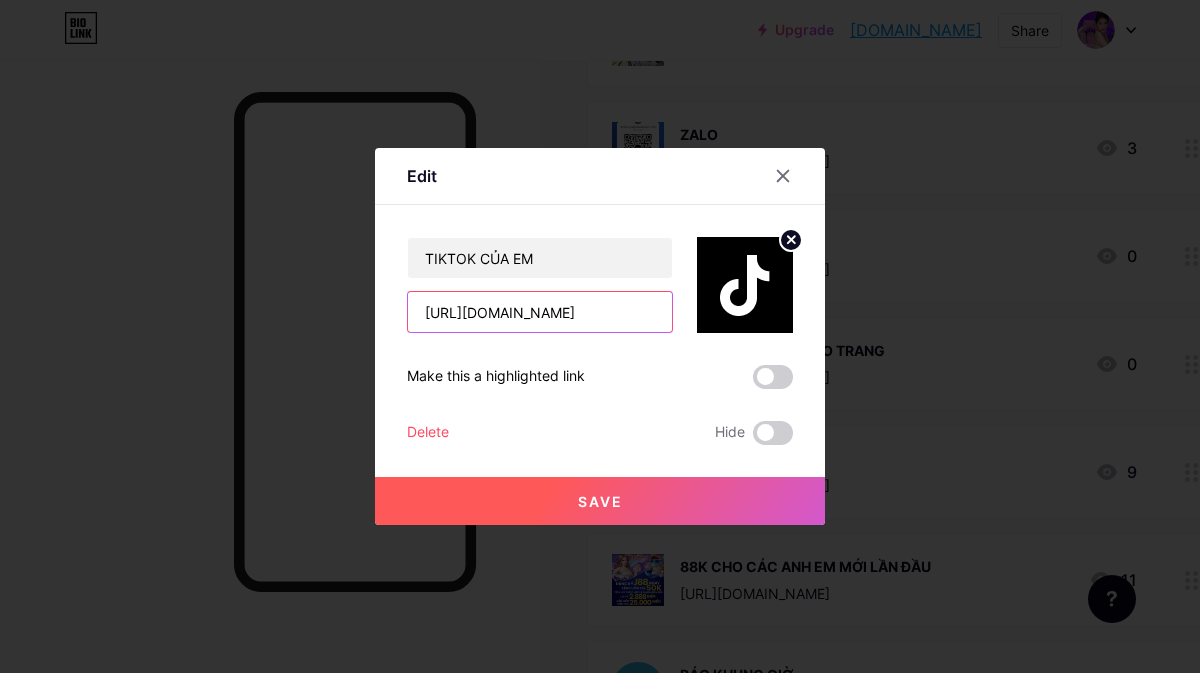 scroll, scrollTop: 0, scrollLeft: 104, axis: horizontal 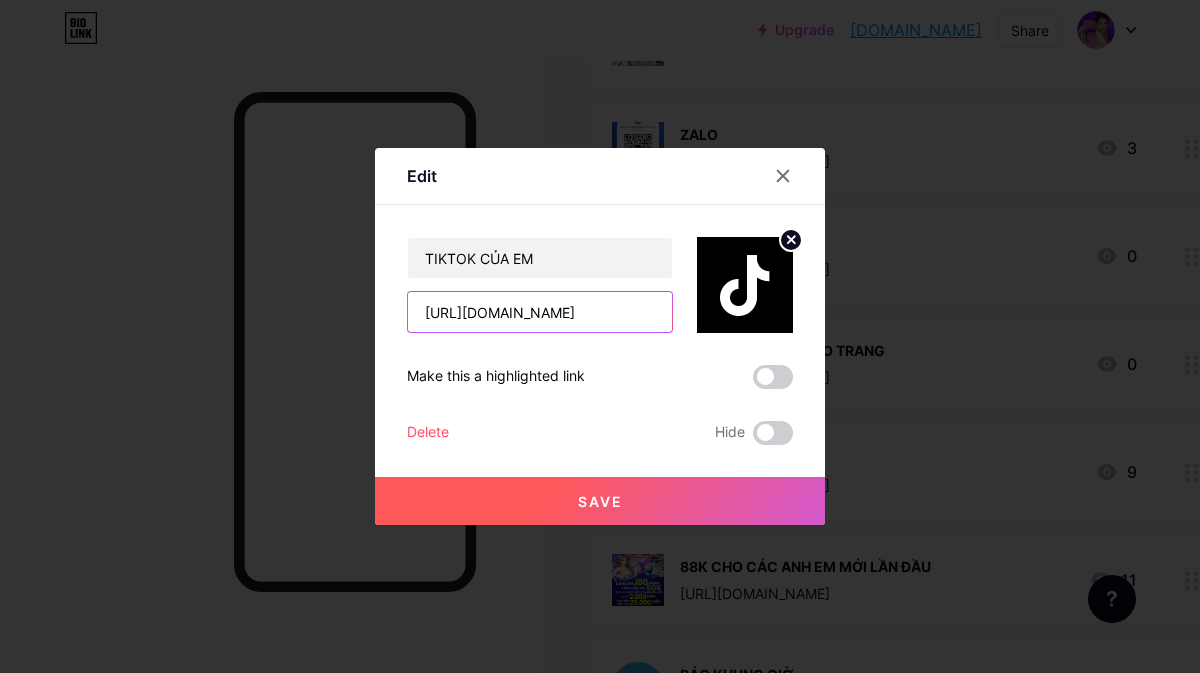 click on "[URL][DOMAIN_NAME]" at bounding box center [540, 312] 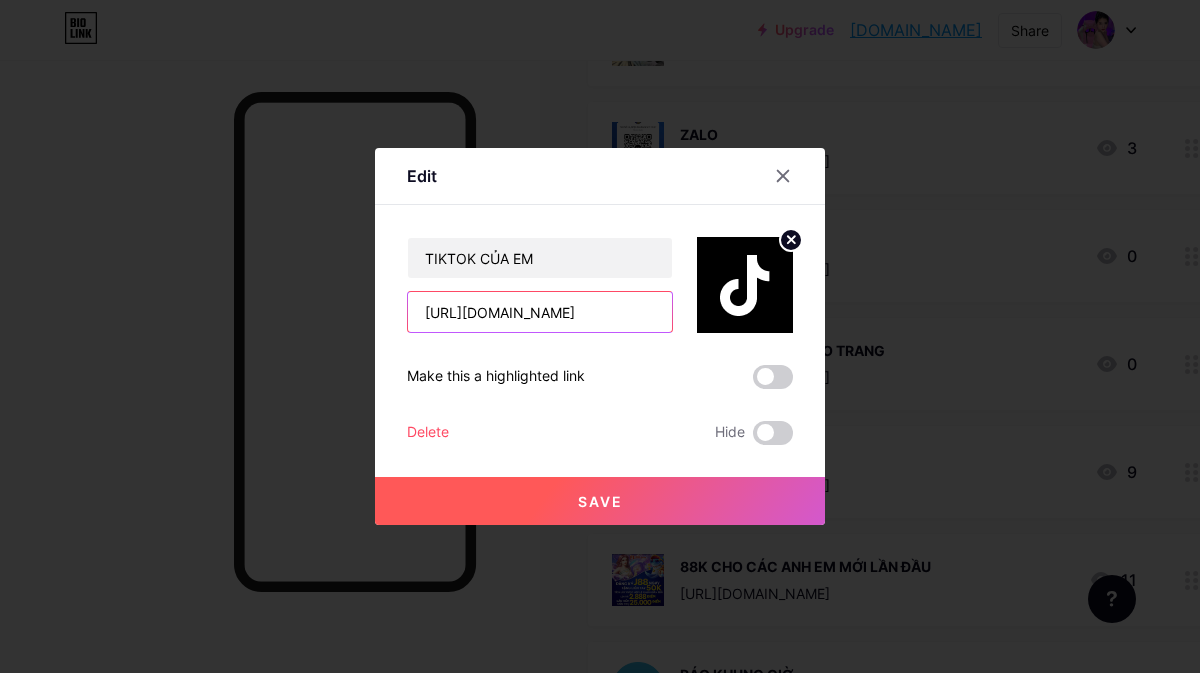 type on "/video/7504848501822573854?is_from_webapp=1&sender_device=pc&web_id=7501251779477587463" 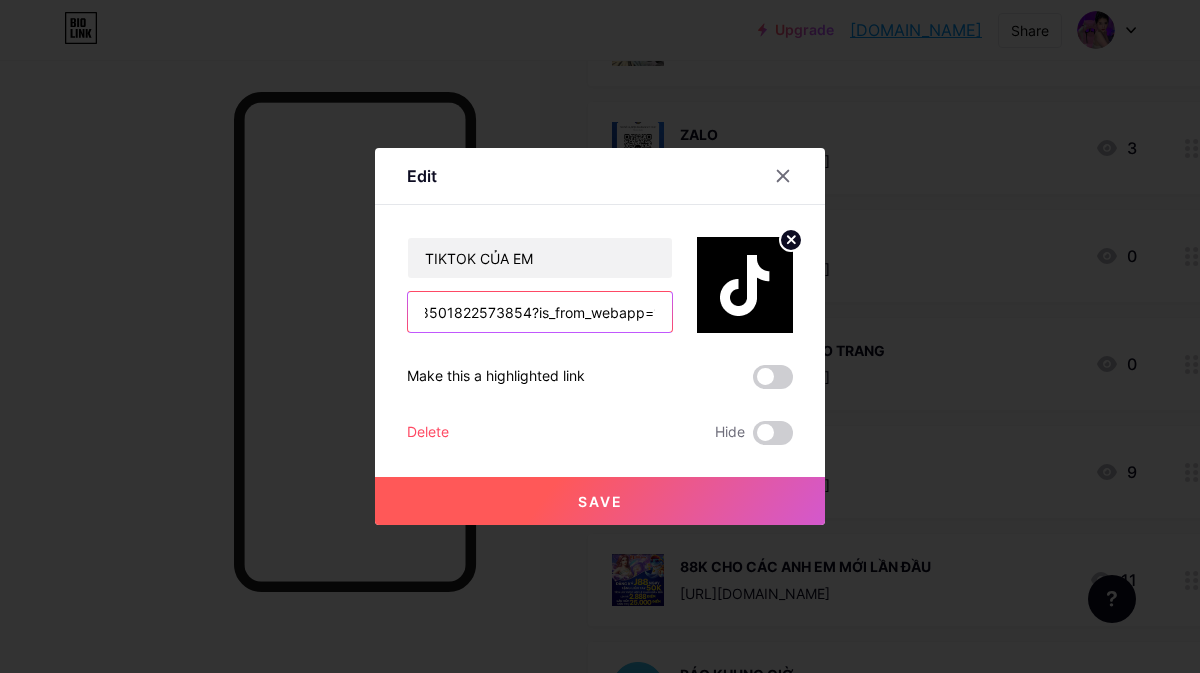 scroll, scrollTop: 0, scrollLeft: 0, axis: both 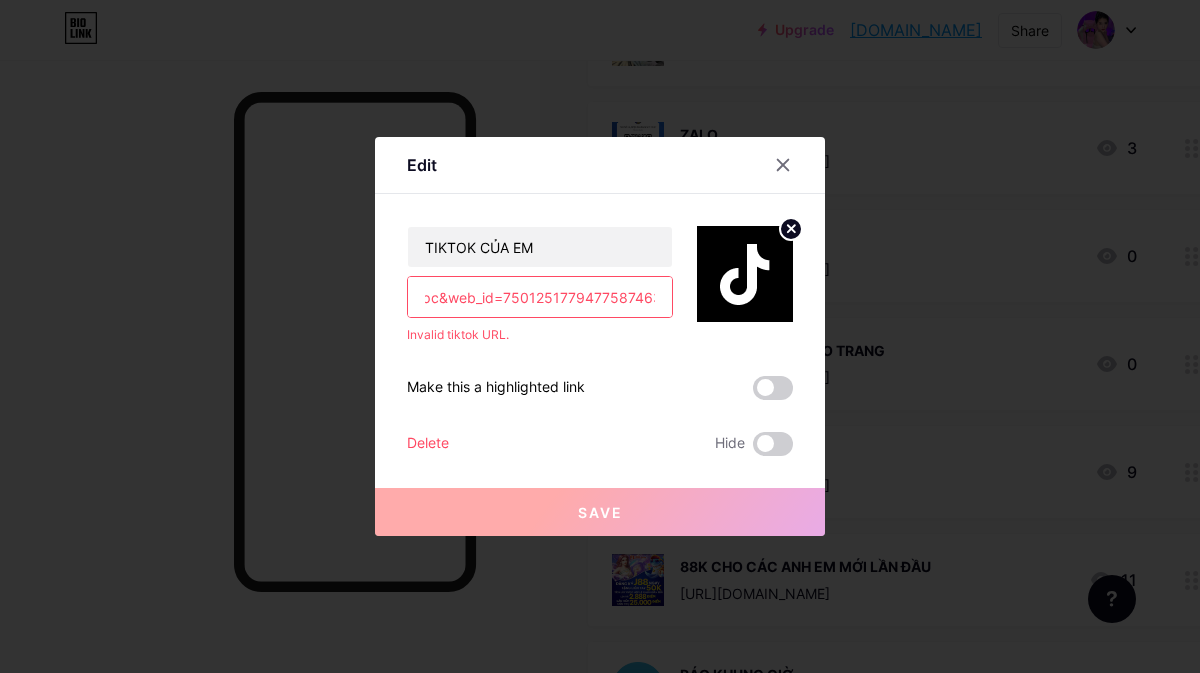 drag, startPoint x: 413, startPoint y: 292, endPoint x: 806, endPoint y: 311, distance: 393.459 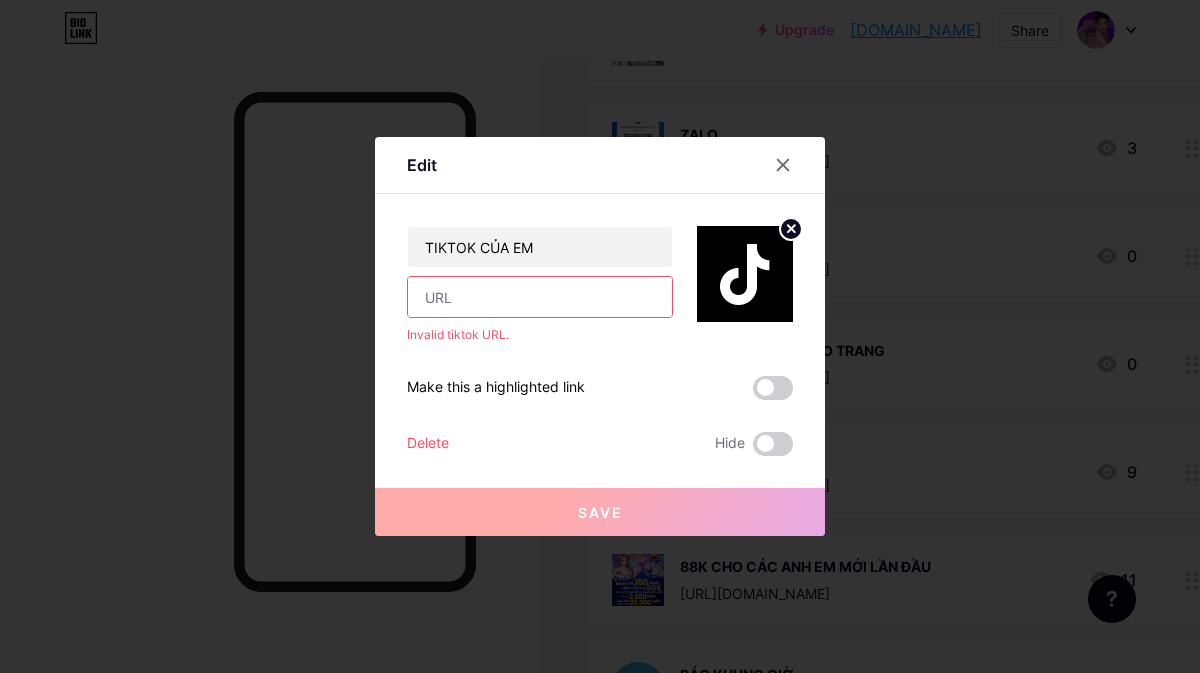 scroll, scrollTop: 0, scrollLeft: 0, axis: both 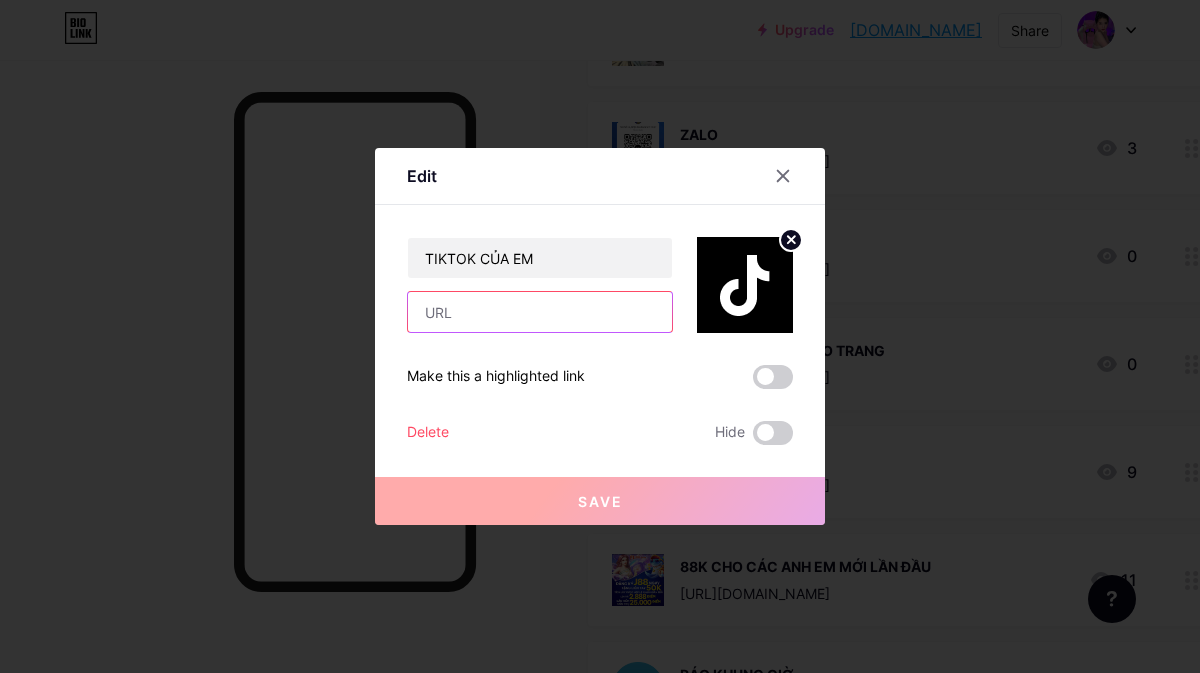 paste on "[URL][DOMAIN_NAME]" 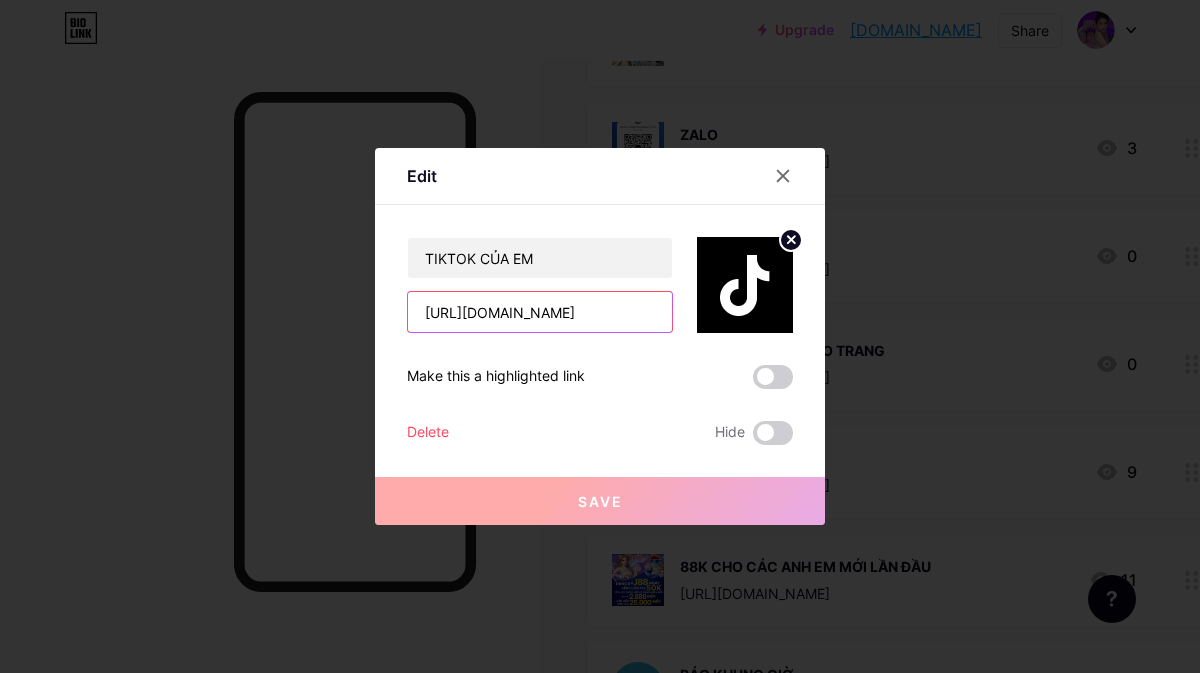scroll, scrollTop: 0, scrollLeft: 47, axis: horizontal 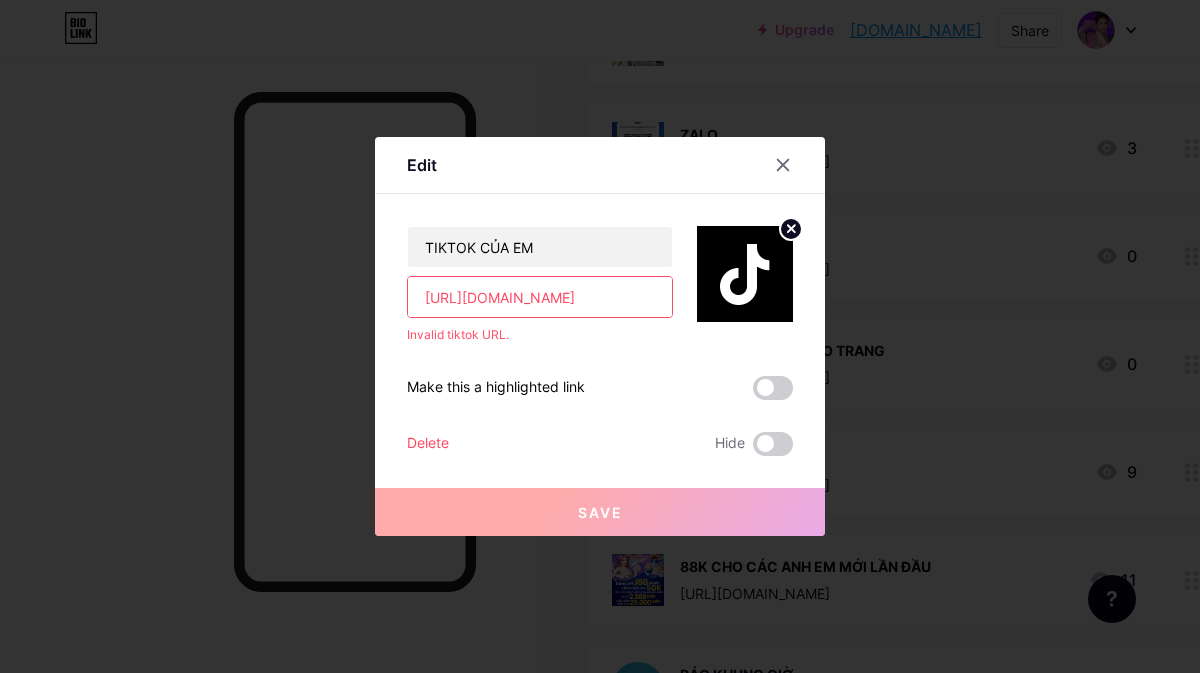 type on "[URL][DOMAIN_NAME]" 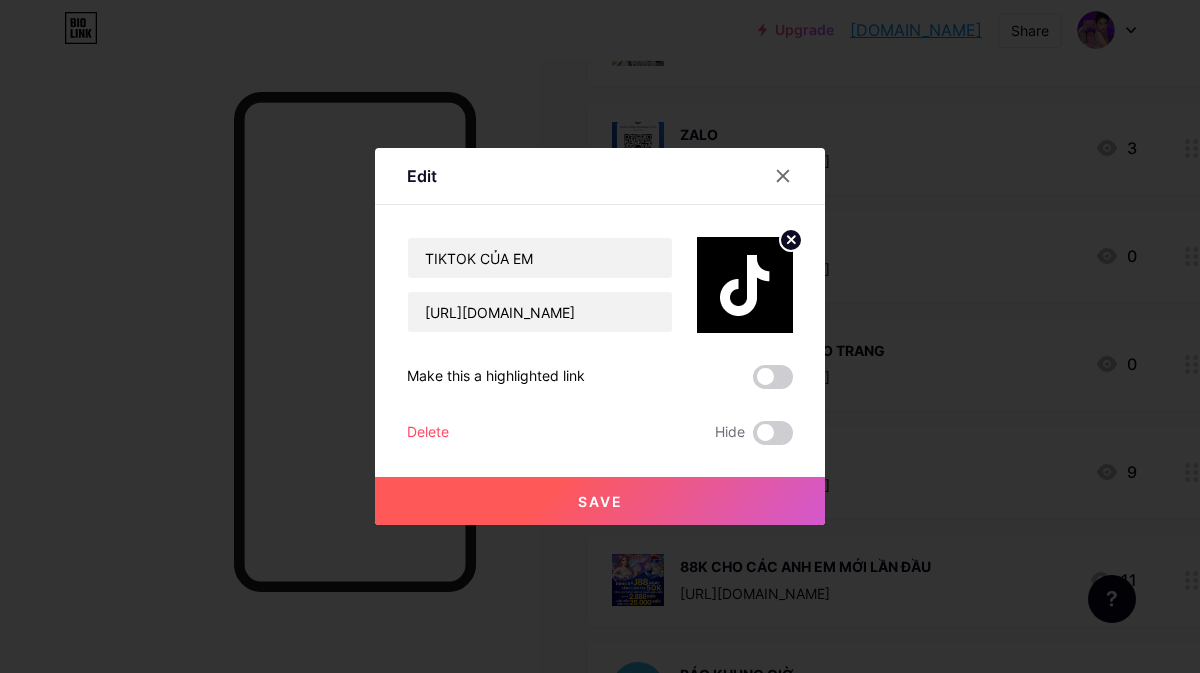 click on "Save" at bounding box center (600, 501) 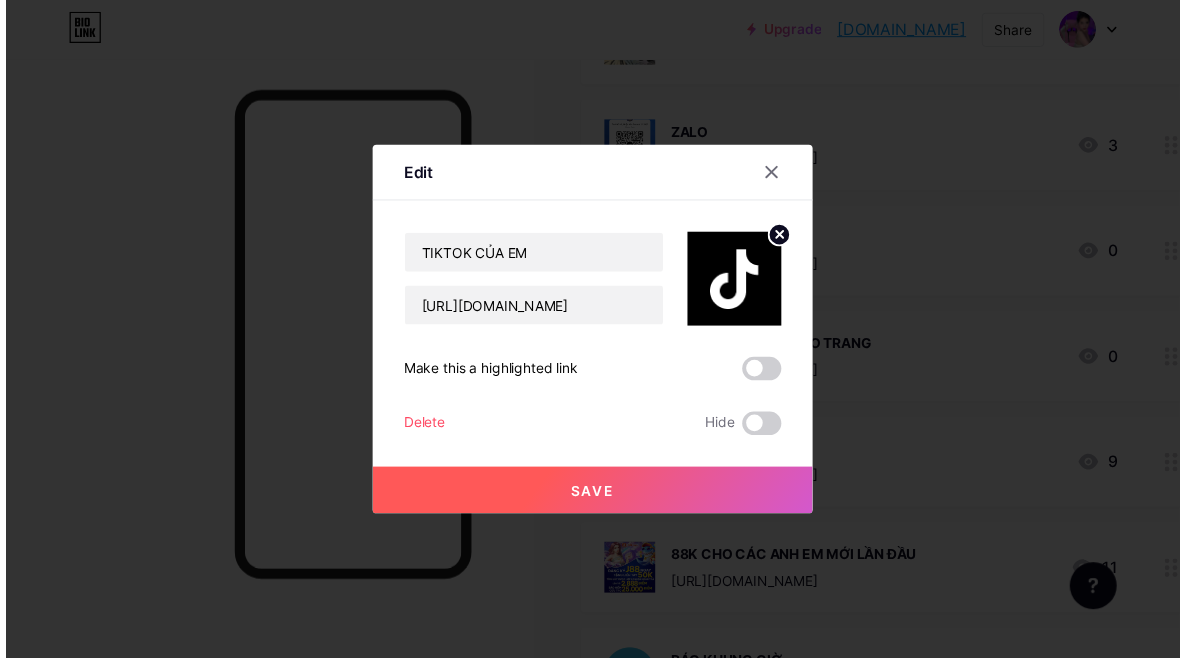 scroll, scrollTop: 0, scrollLeft: 0, axis: both 